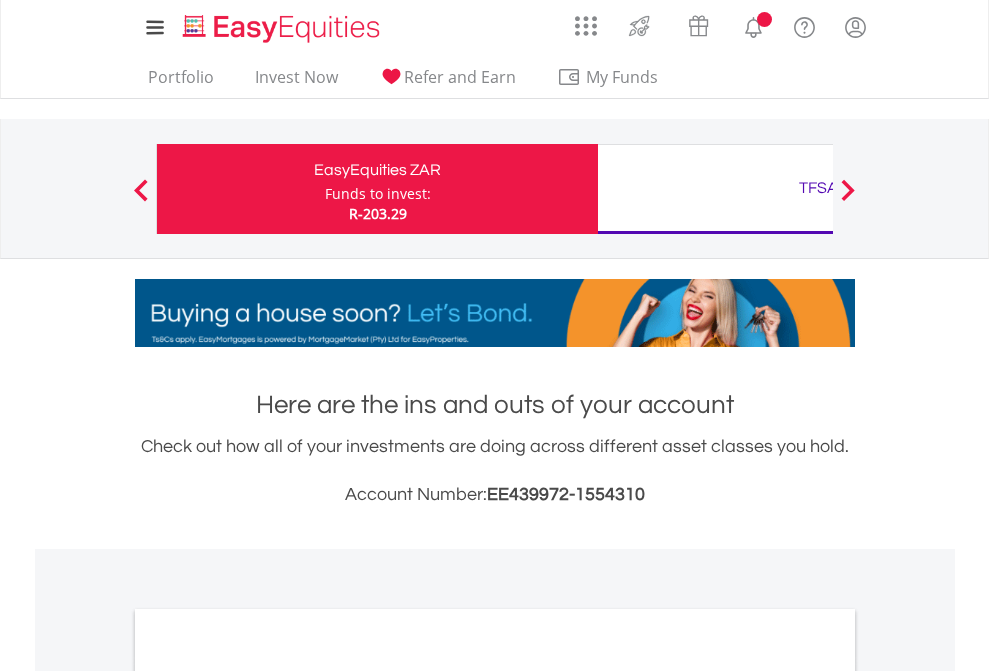 scroll, scrollTop: 0, scrollLeft: 0, axis: both 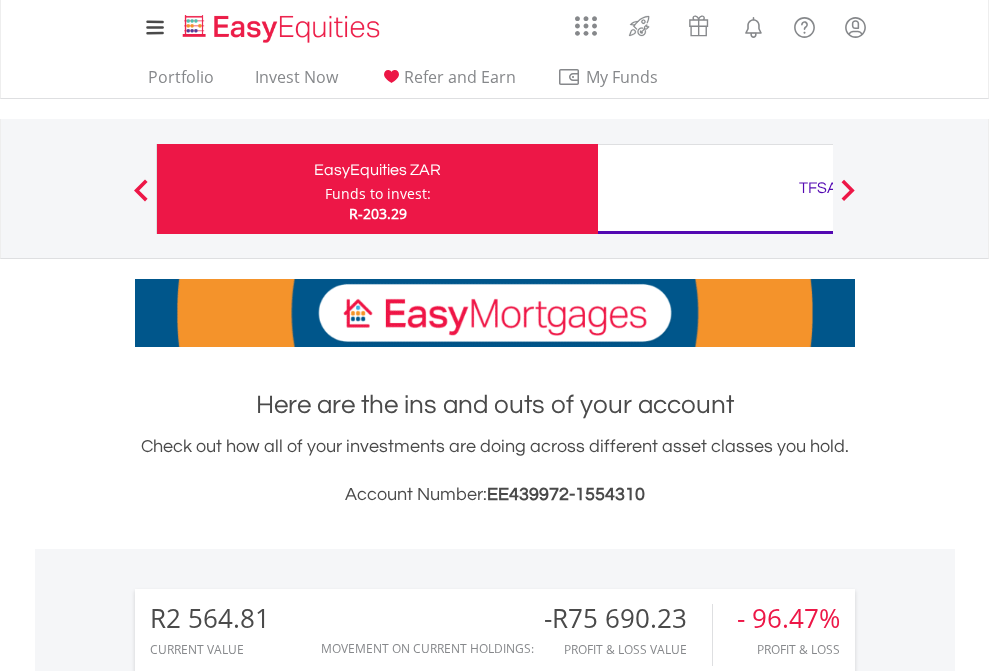 click on "Funds to invest:" at bounding box center (378, 194) 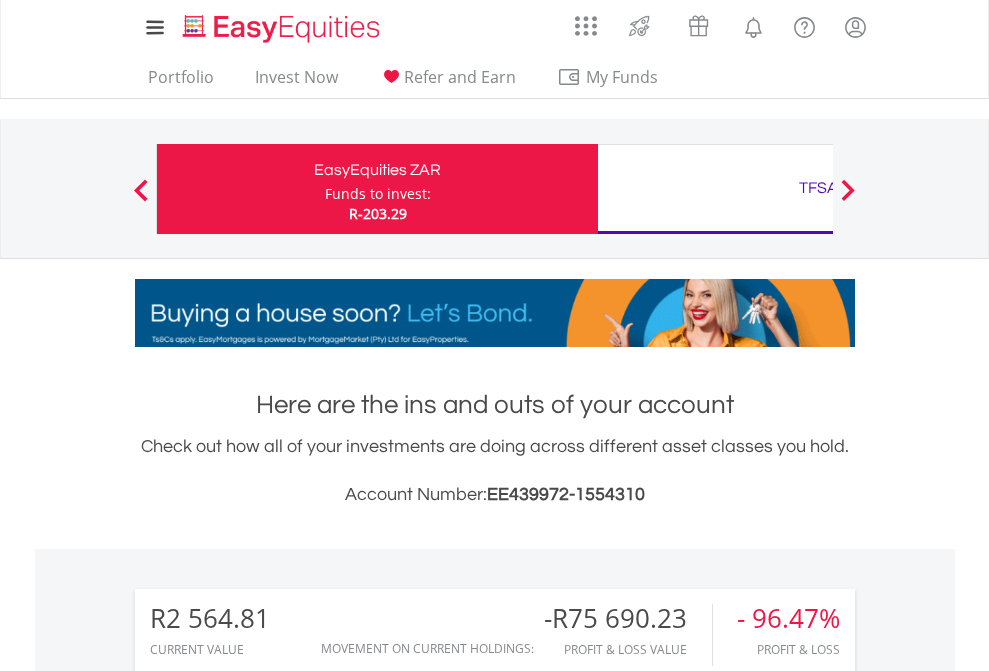 scroll, scrollTop: 999808, scrollLeft: 999687, axis: both 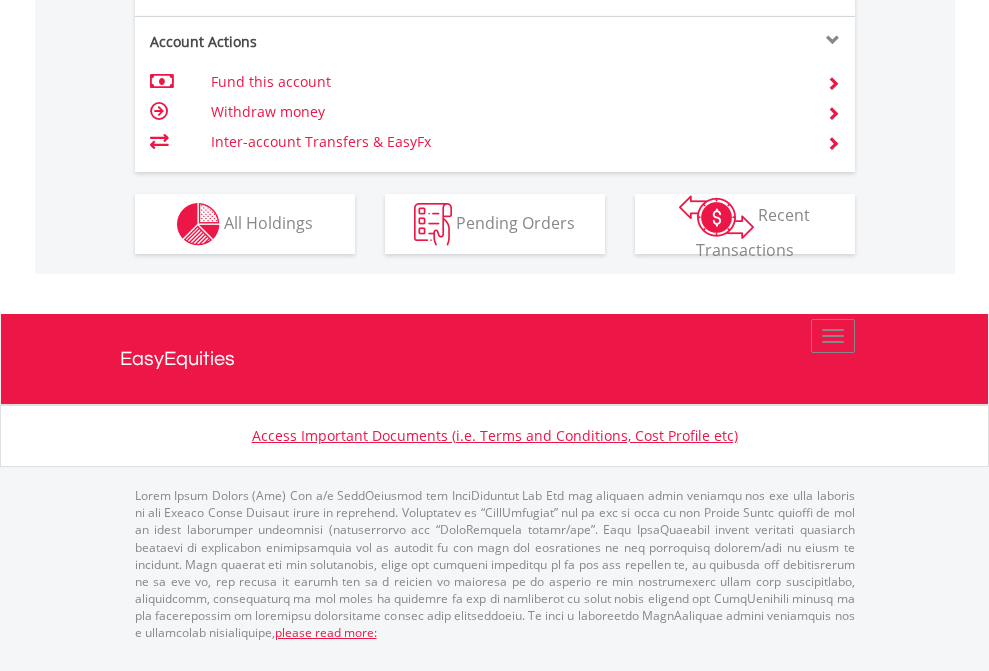 click on "Investment types" at bounding box center [706, -337] 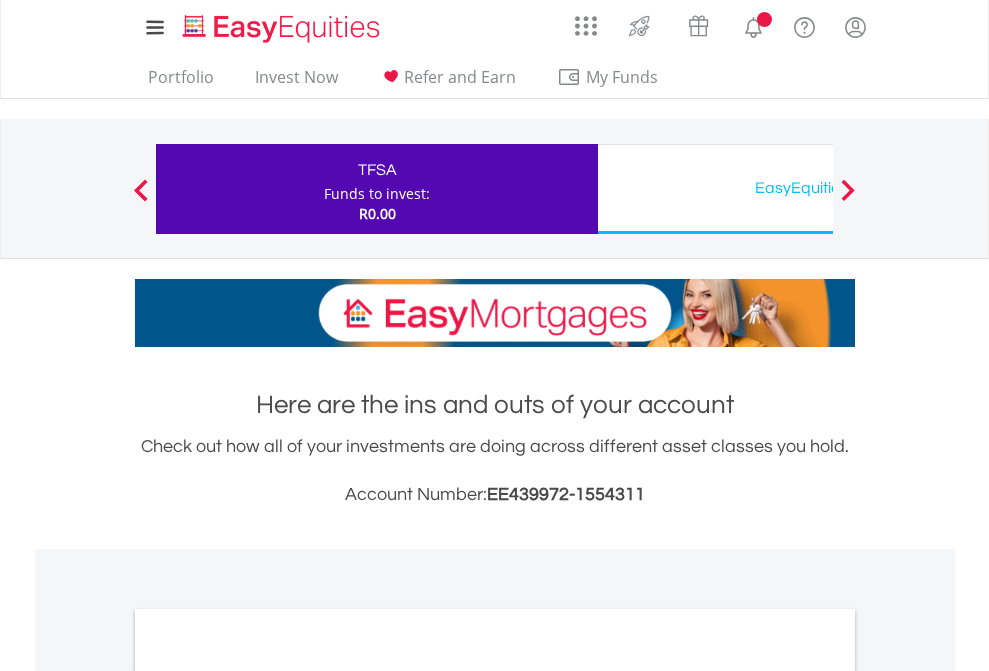 scroll, scrollTop: 0, scrollLeft: 0, axis: both 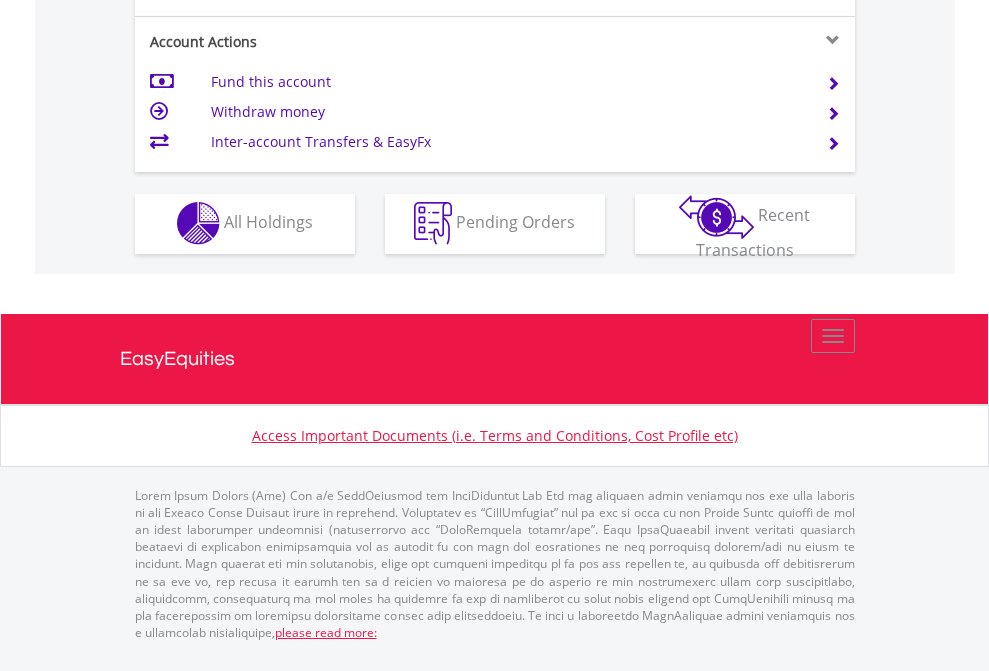click on "Investment types" at bounding box center (706, -353) 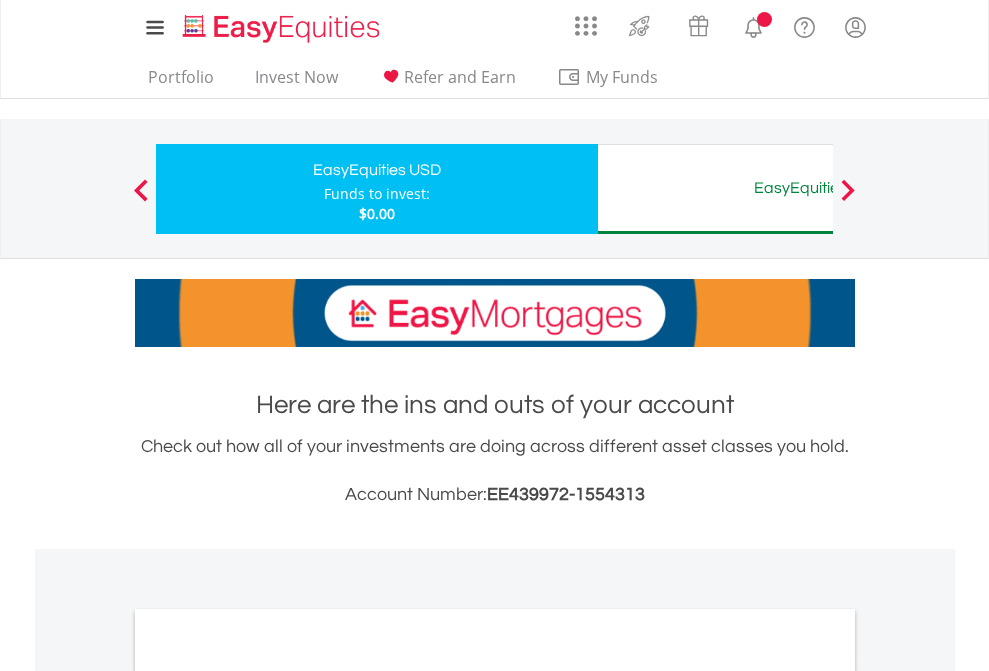 scroll, scrollTop: 0, scrollLeft: 0, axis: both 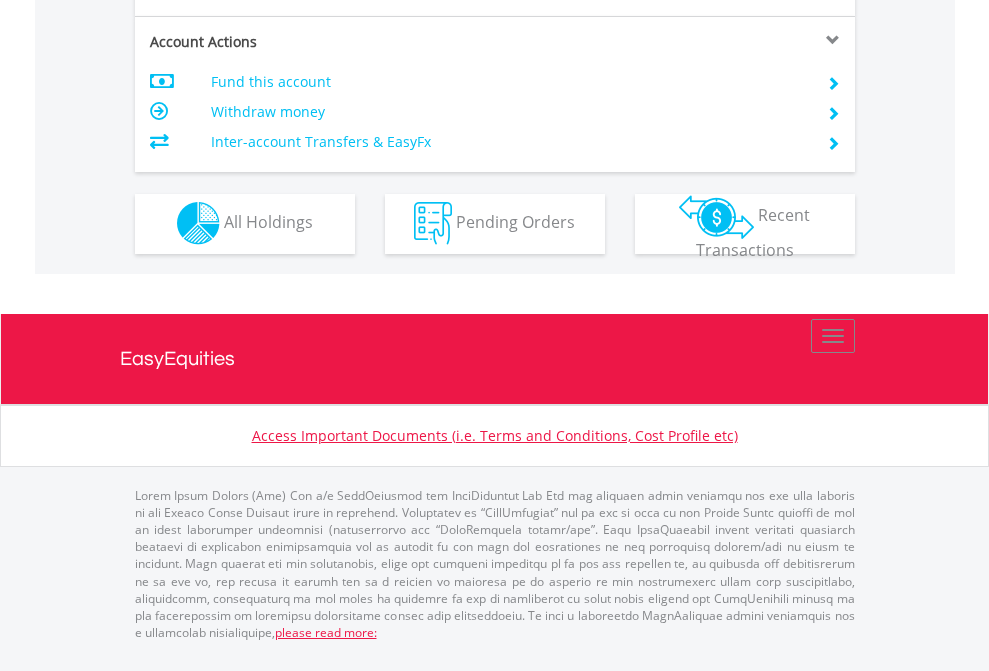 click on "Investment types" at bounding box center [706, -353] 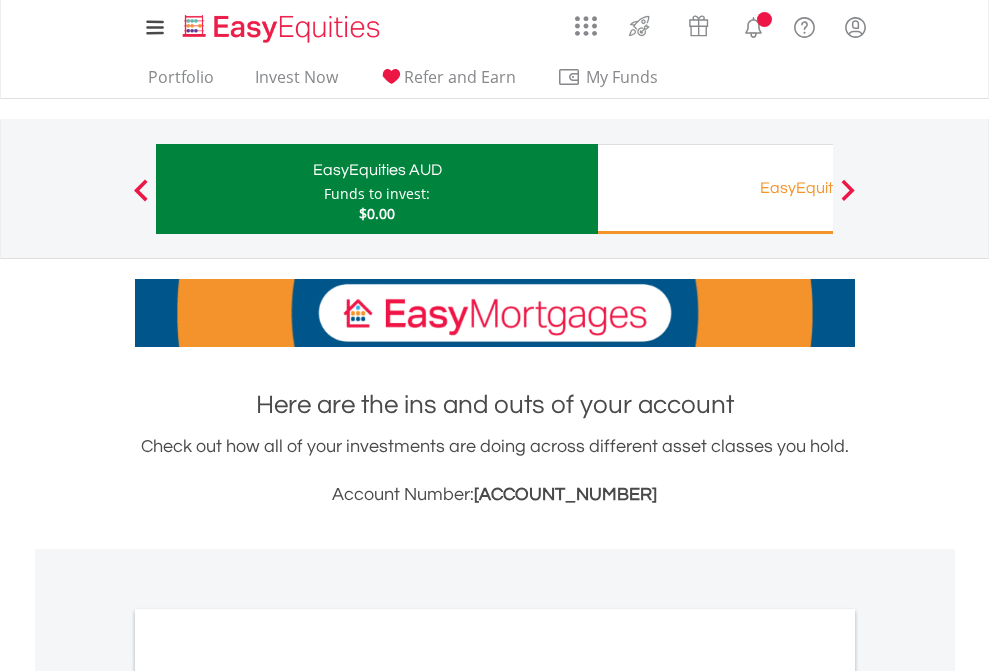 scroll, scrollTop: 0, scrollLeft: 0, axis: both 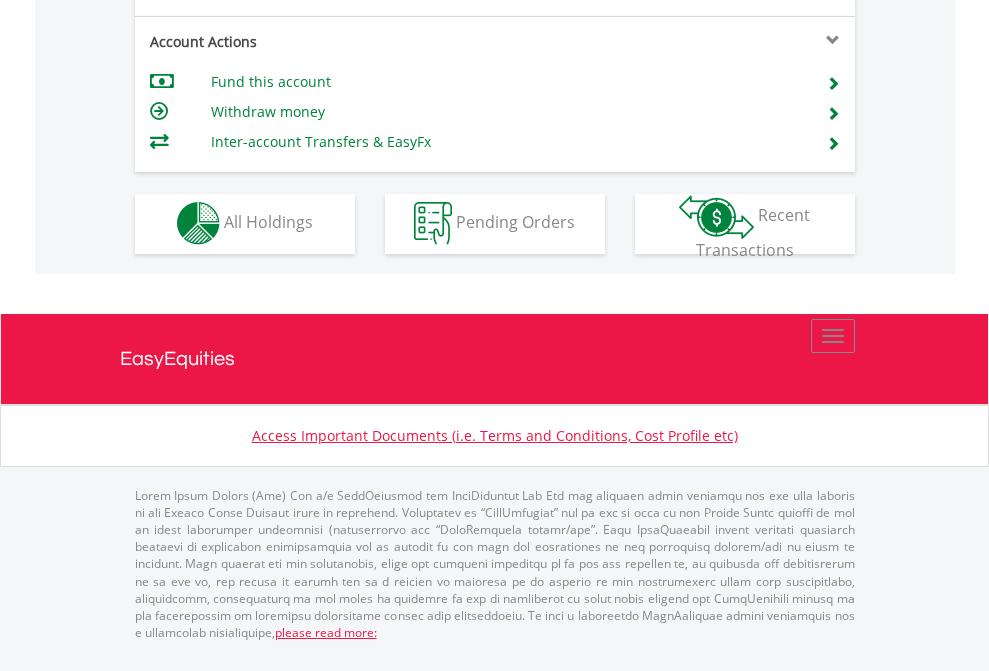 click on "Investment types" at bounding box center (706, -353) 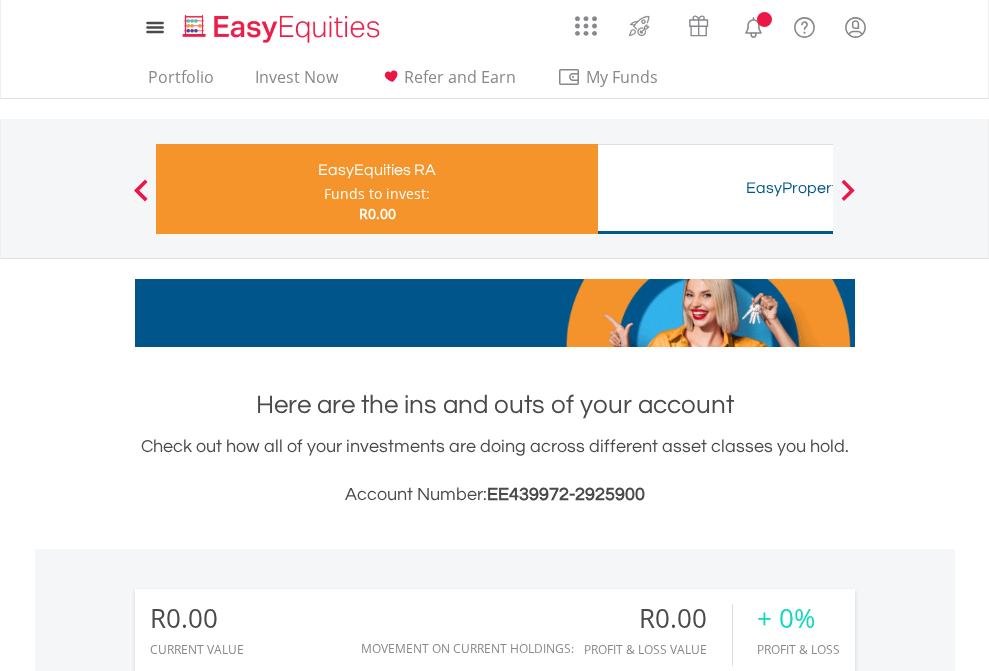 scroll, scrollTop: 0, scrollLeft: 0, axis: both 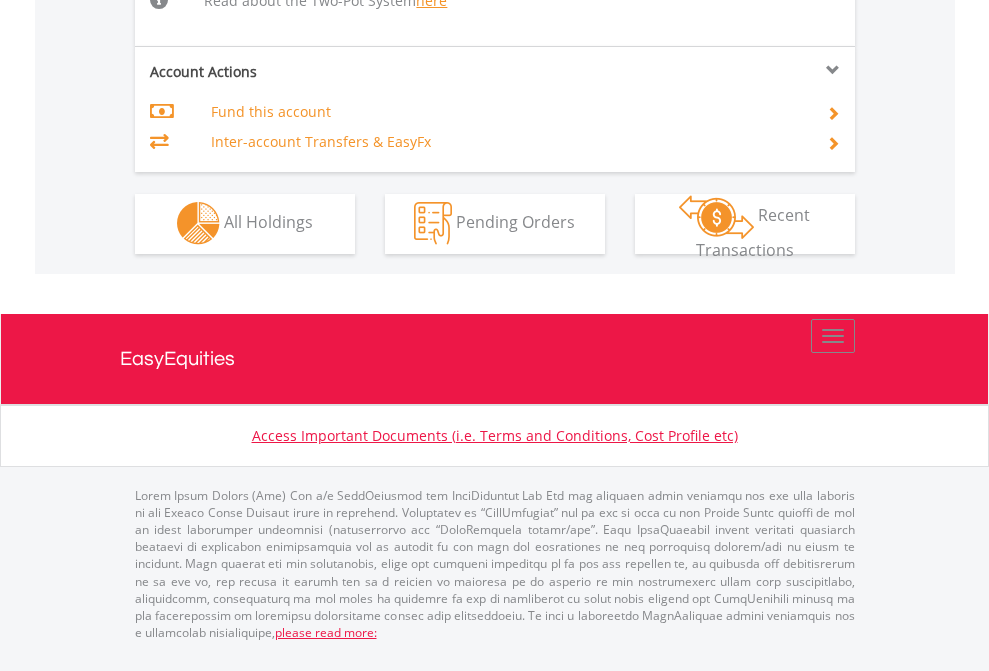 click on "Investment types" at bounding box center (706, -534) 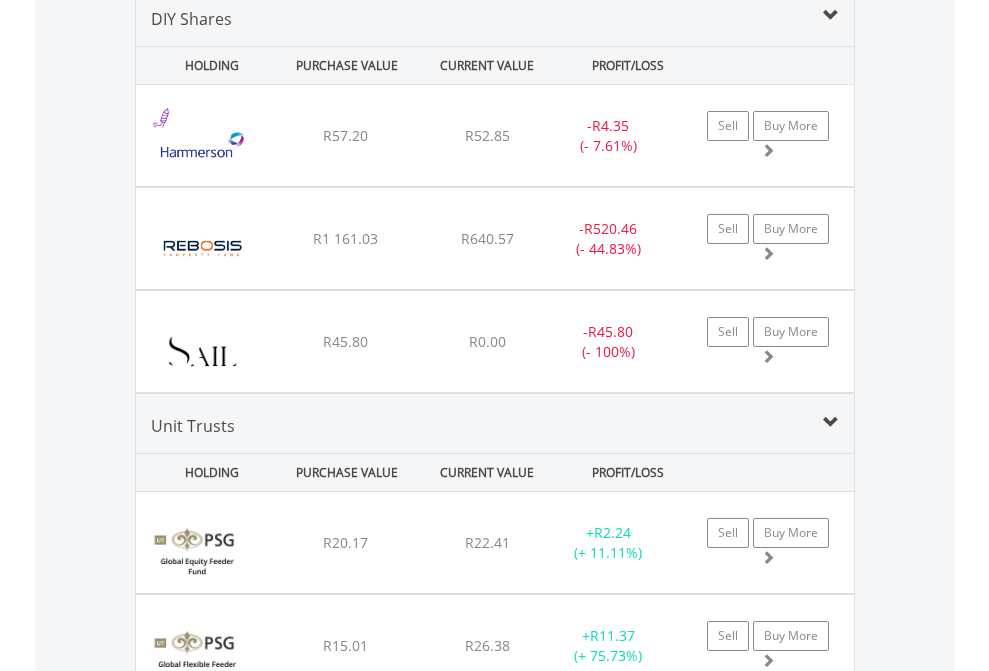 scroll, scrollTop: 1933, scrollLeft: 0, axis: vertical 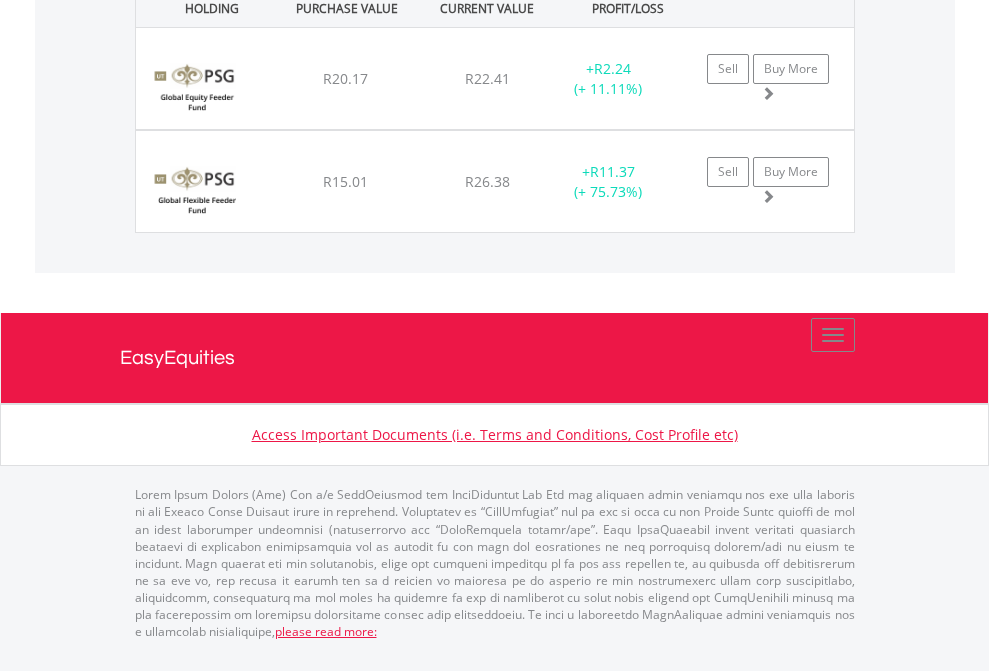 click on "TFSA" at bounding box center (818, -1478) 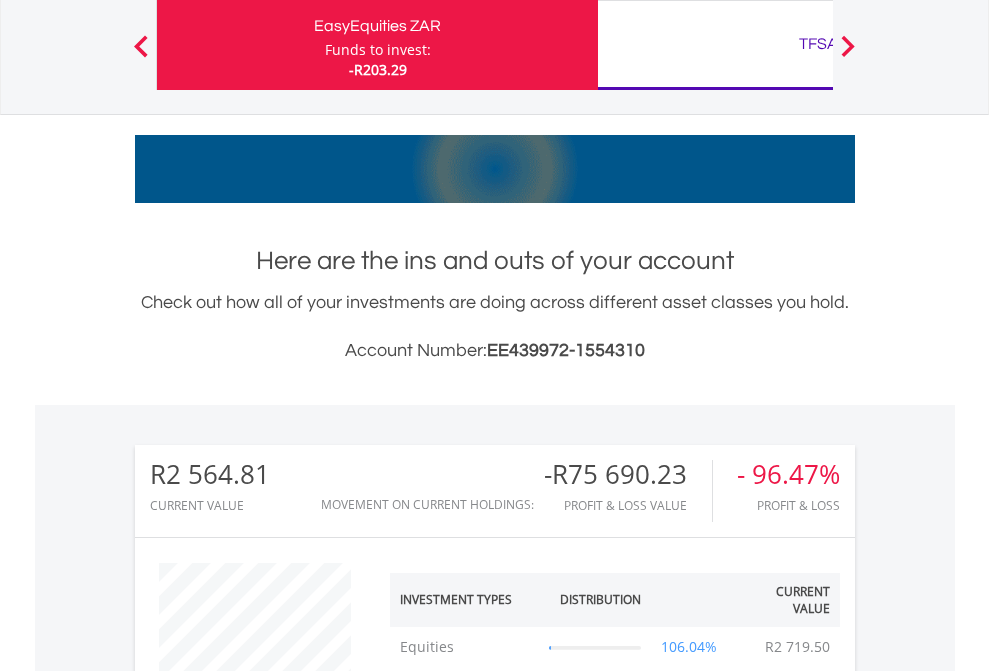 click on "All Holdings" at bounding box center [268, 1402] 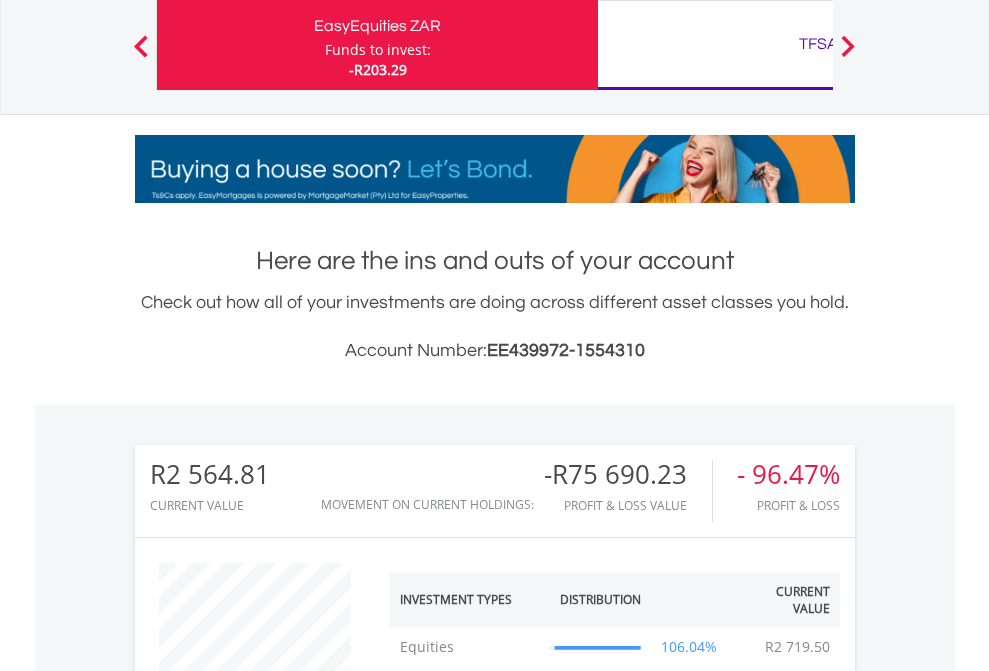 scroll, scrollTop: 1573, scrollLeft: 0, axis: vertical 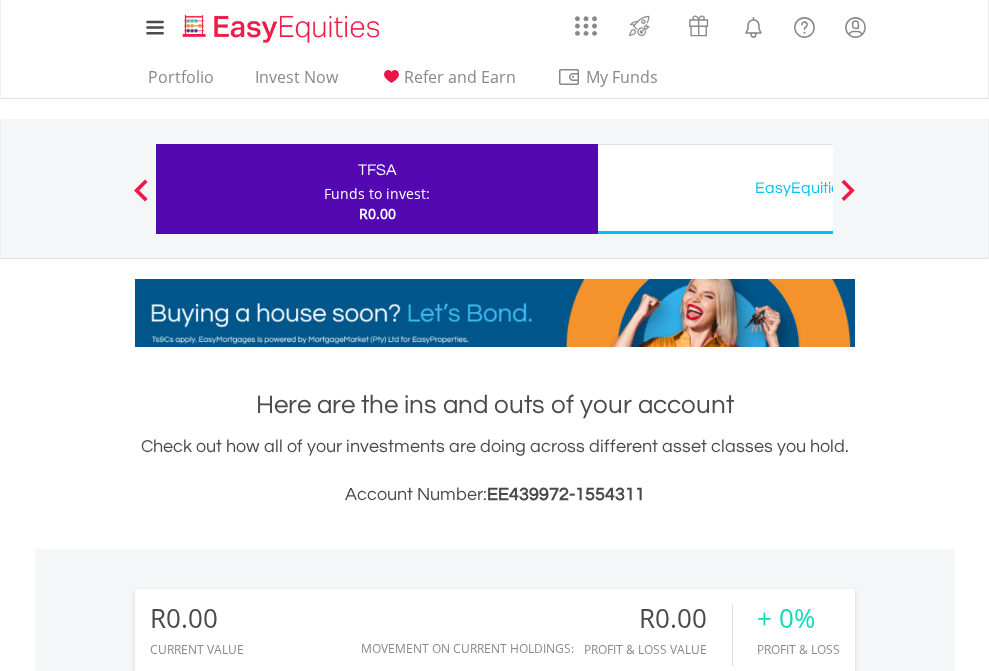 click on "EasyEquities USD" at bounding box center (818, 188) 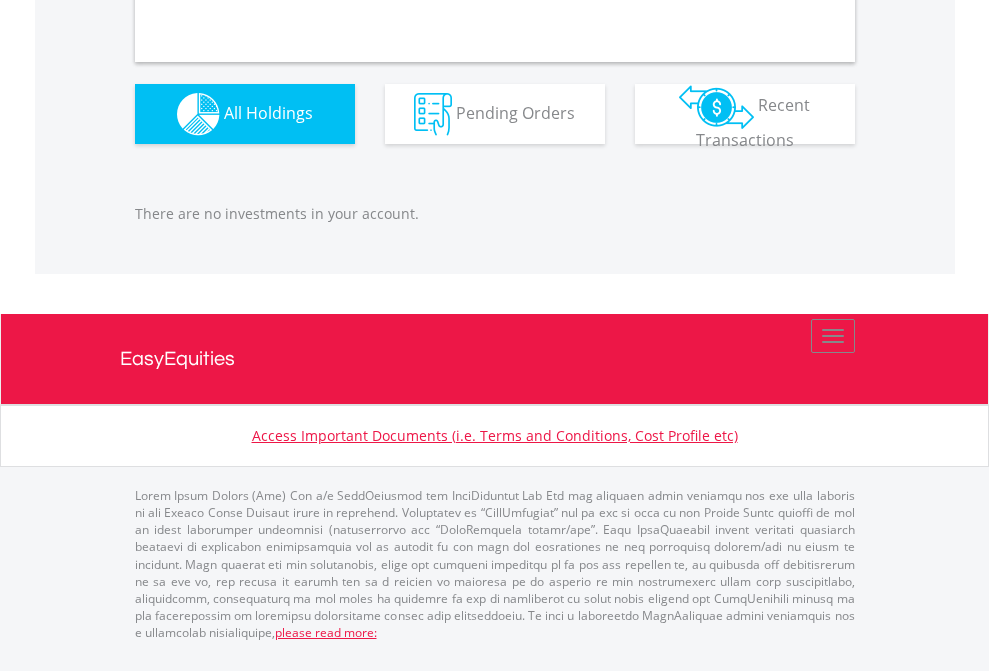 scroll, scrollTop: 1980, scrollLeft: 0, axis: vertical 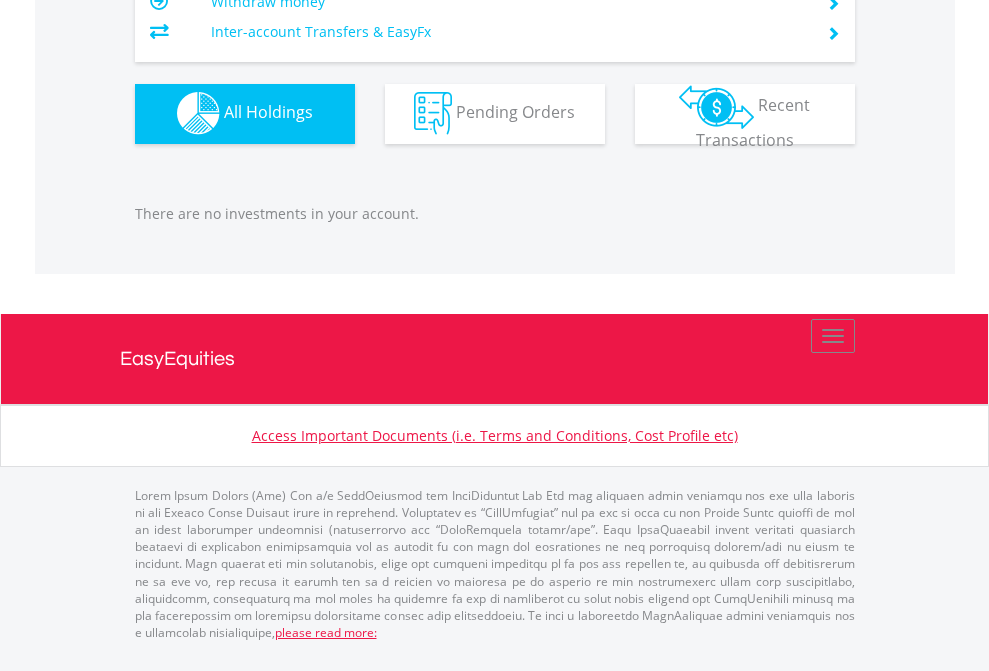 click on "EasyEquities AUD" at bounding box center (818, -1142) 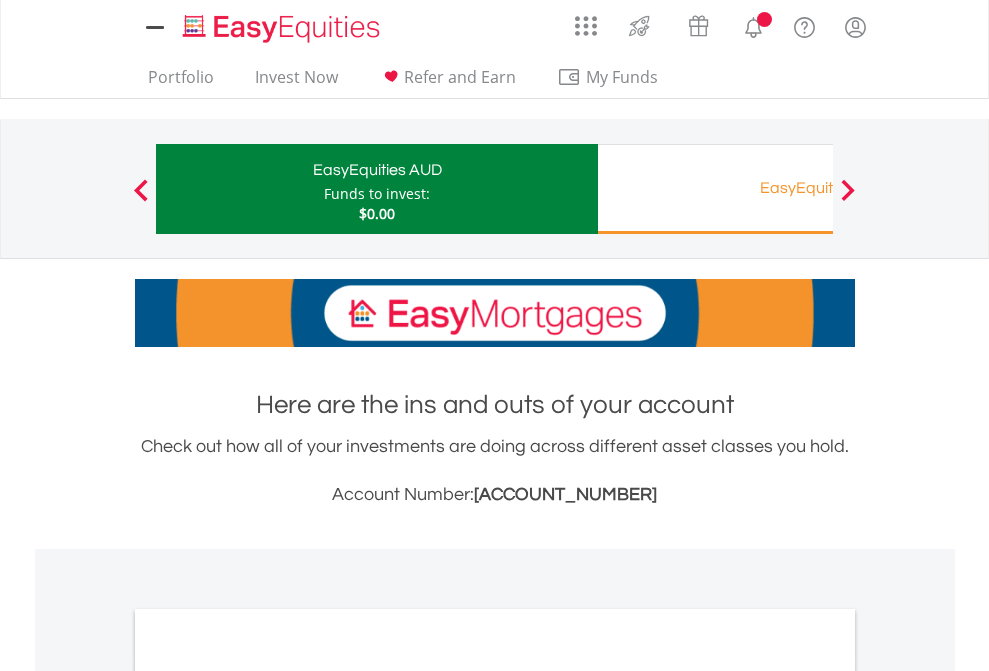 scroll, scrollTop: 0, scrollLeft: 0, axis: both 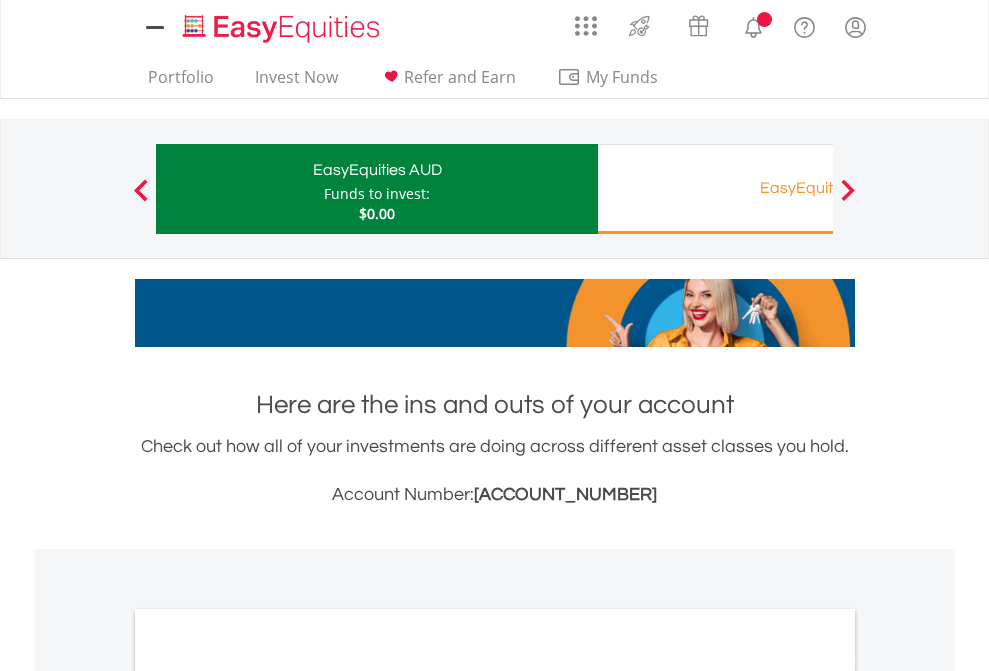 click on "All Holdings" at bounding box center (268, 1096) 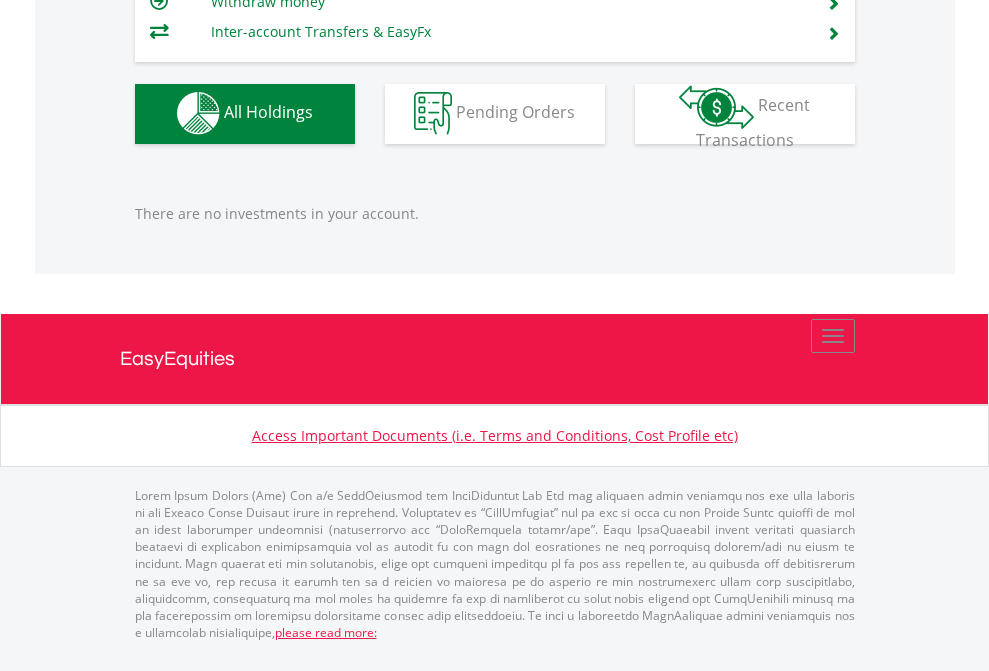 scroll, scrollTop: 1980, scrollLeft: 0, axis: vertical 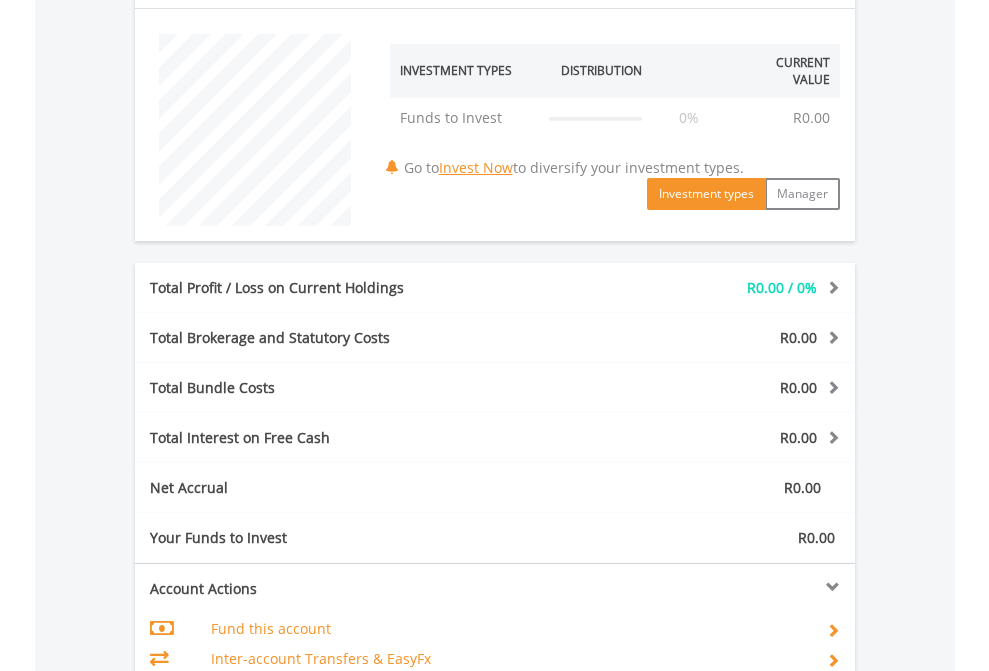 click on "All Holdings" at bounding box center (268, 739) 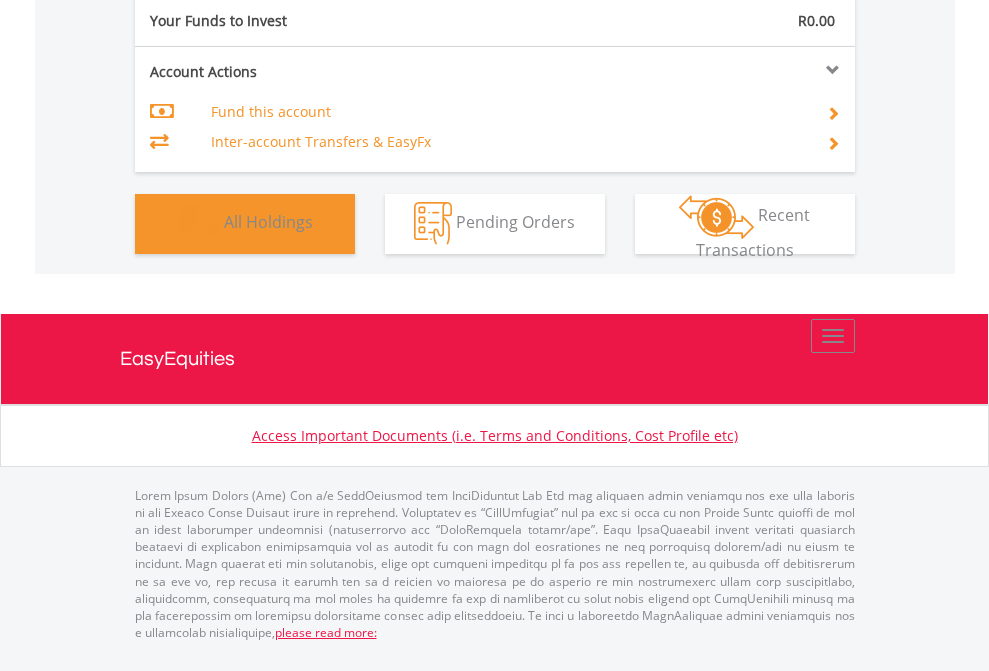 scroll, scrollTop: 999808, scrollLeft: 999687, axis: both 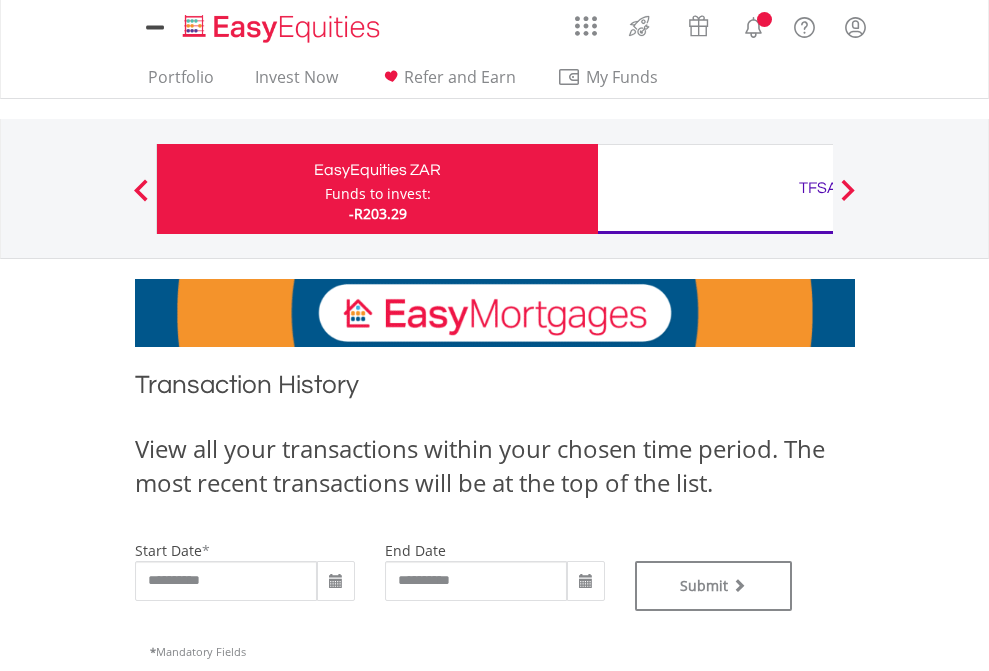 type on "**********" 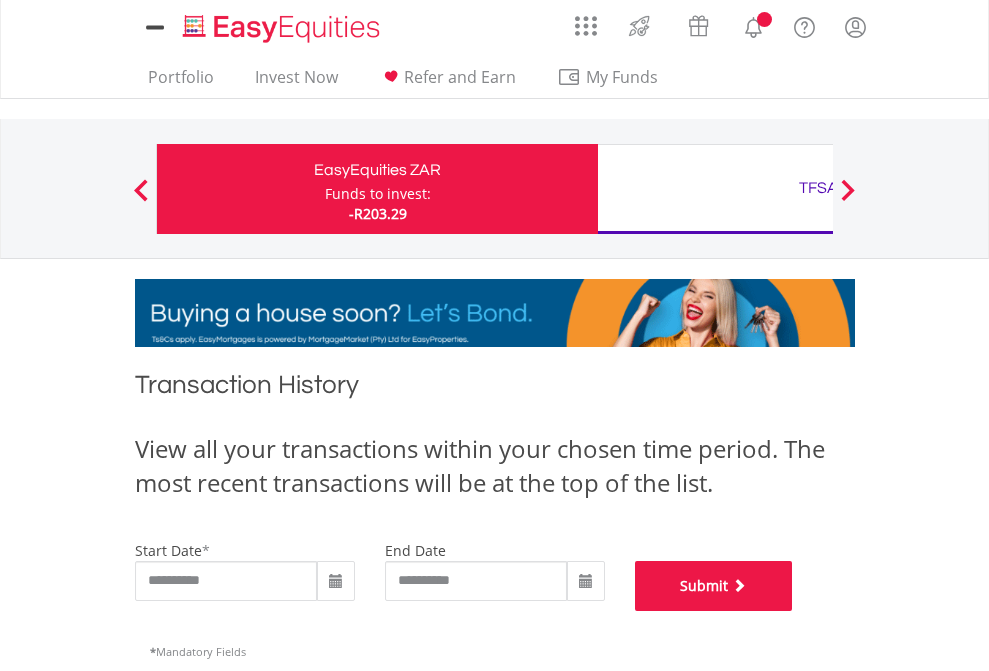 click on "Submit" at bounding box center [714, 586] 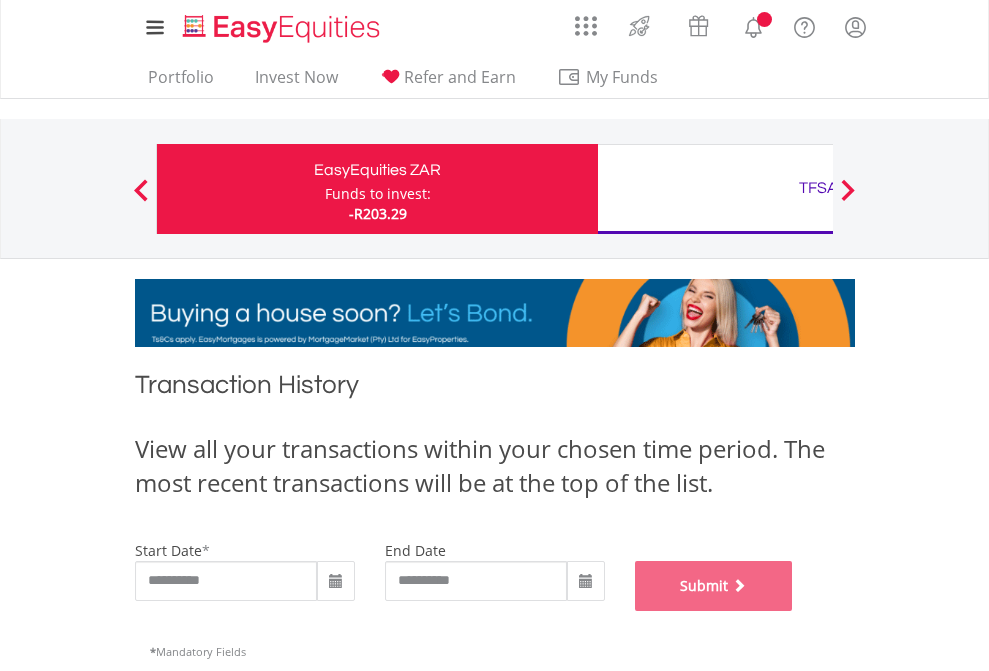 scroll, scrollTop: 811, scrollLeft: 0, axis: vertical 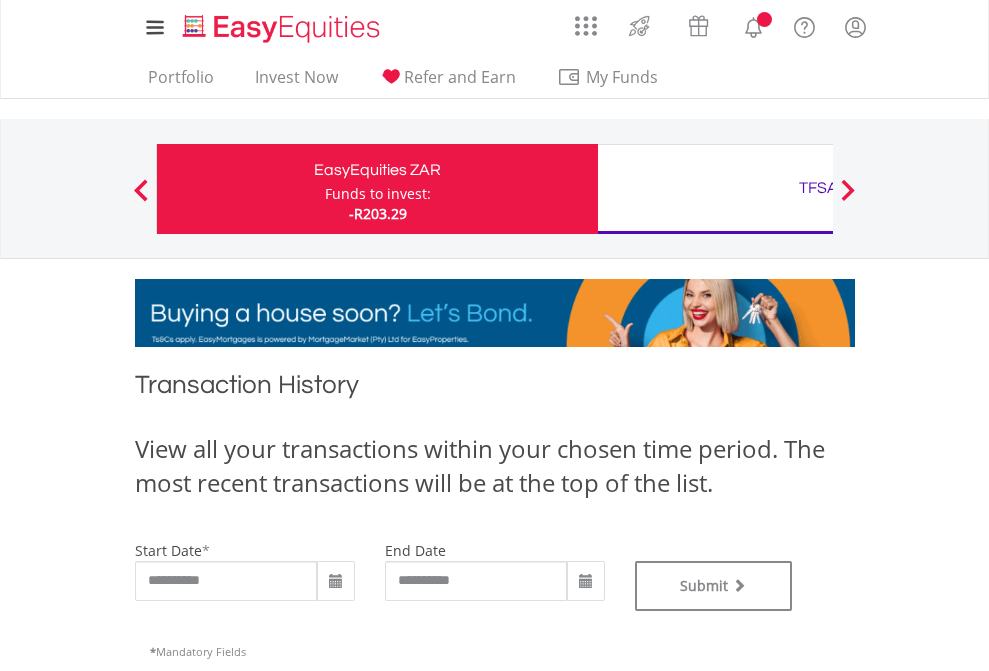 click on "TFSA" at bounding box center (818, 188) 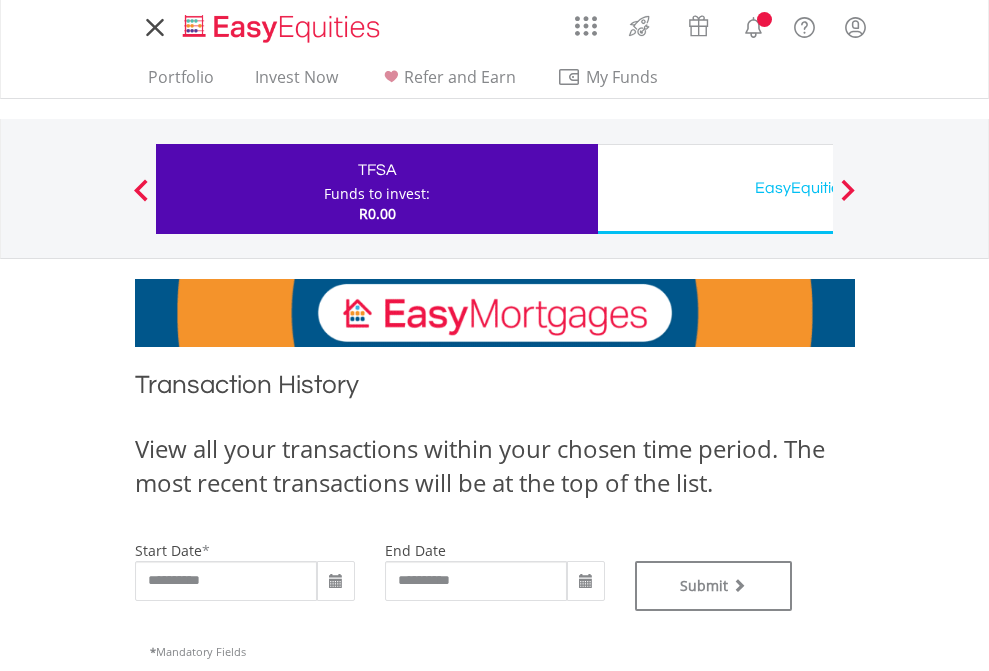 scroll, scrollTop: 0, scrollLeft: 0, axis: both 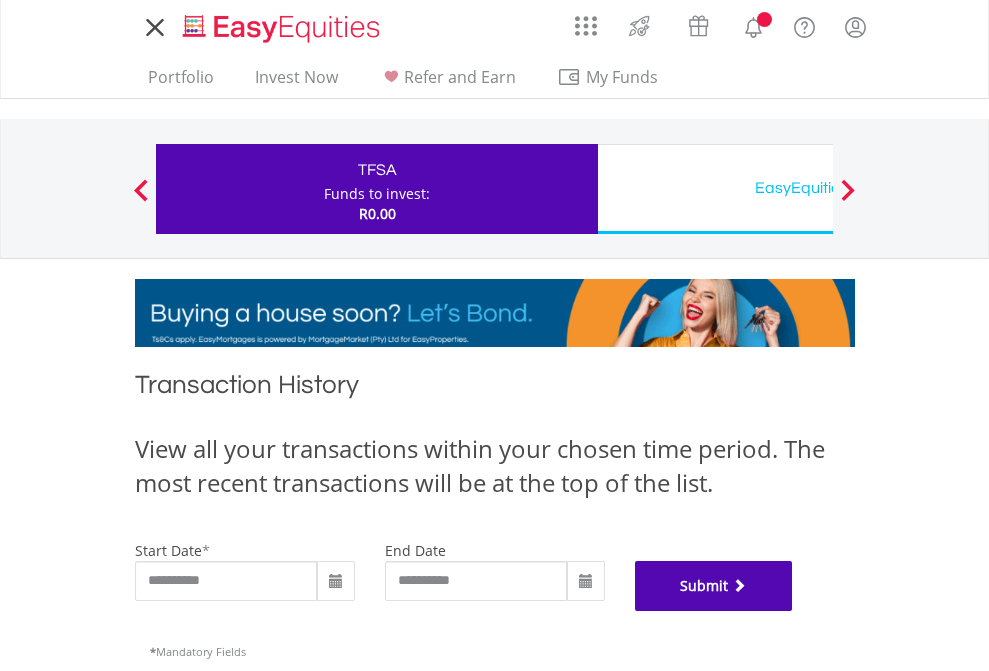 click on "Submit" at bounding box center [714, 586] 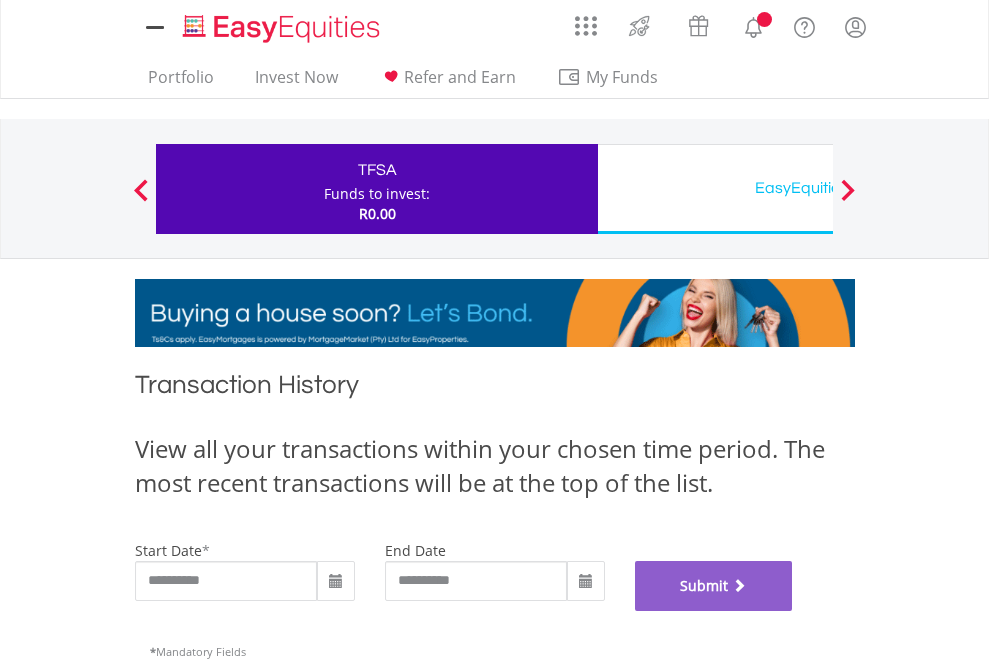 scroll, scrollTop: 811, scrollLeft: 0, axis: vertical 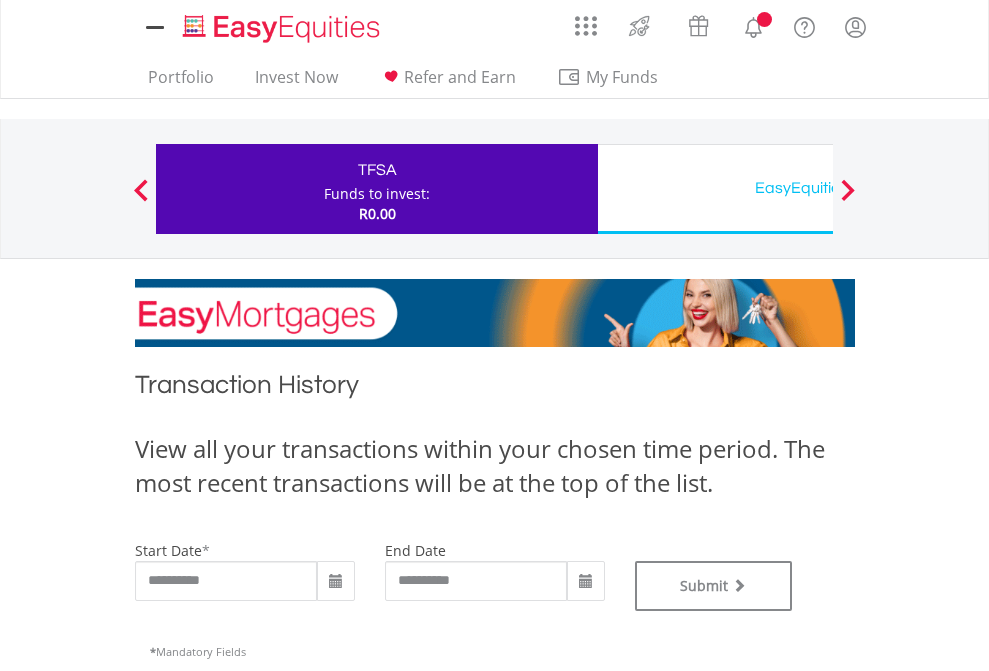 click on "EasyEquities USD" at bounding box center (818, 188) 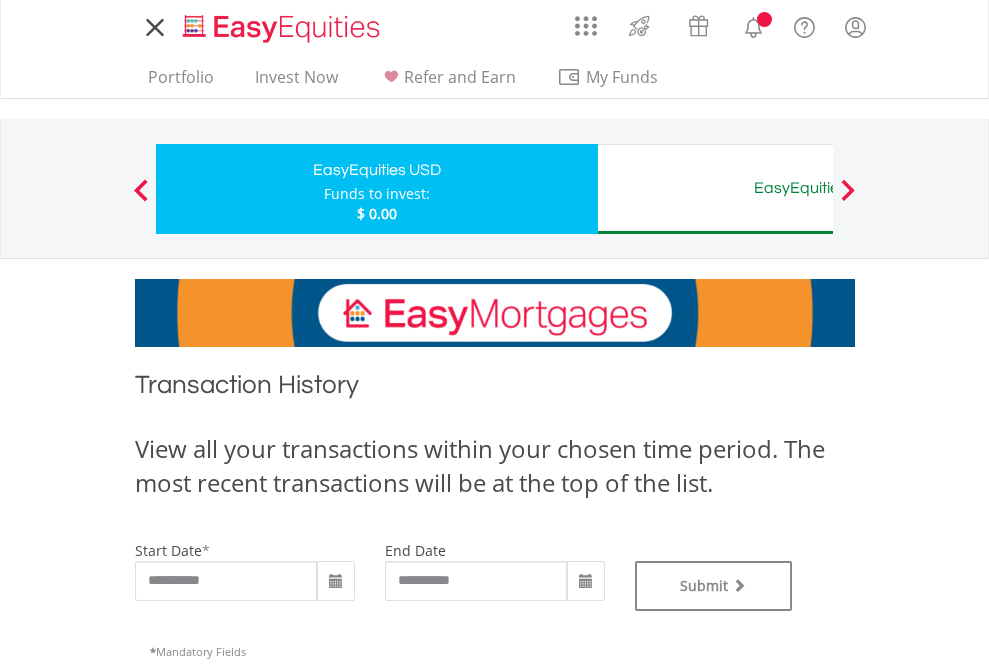 scroll, scrollTop: 0, scrollLeft: 0, axis: both 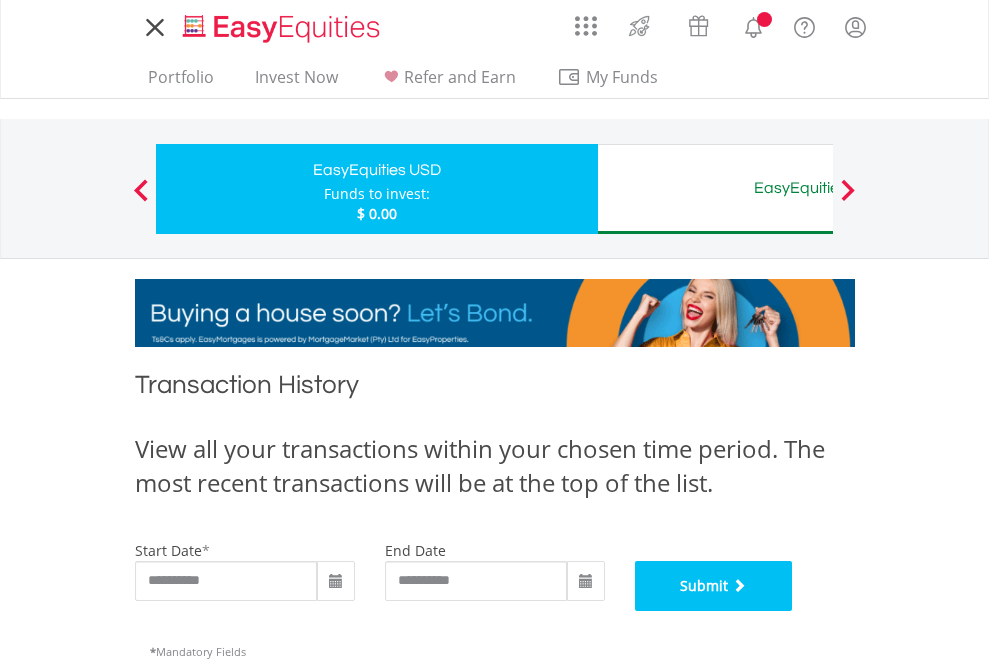 click on "Submit" at bounding box center (714, 586) 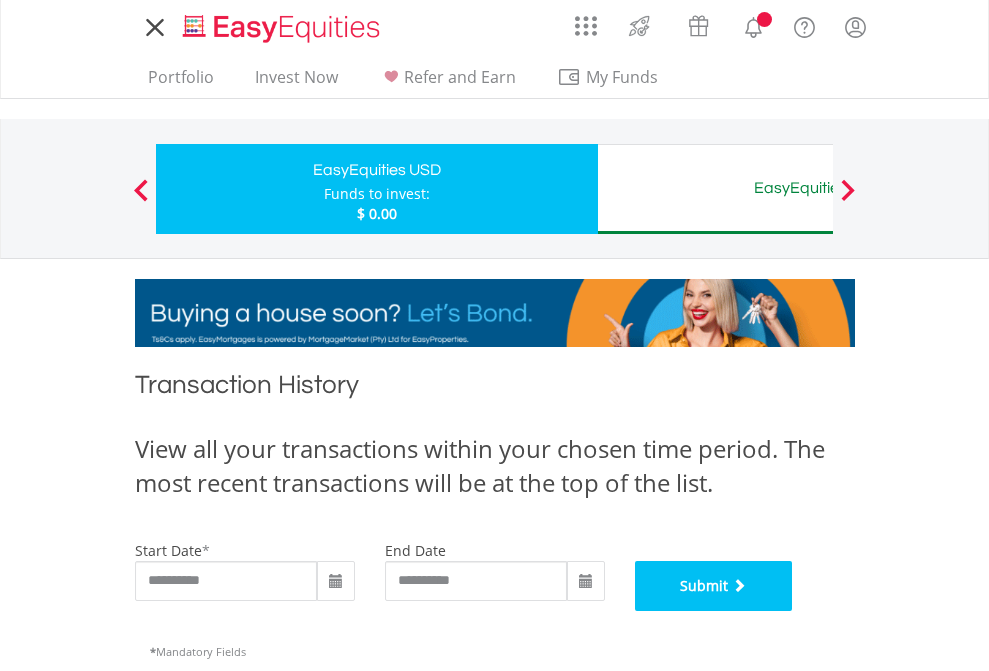 scroll, scrollTop: 811, scrollLeft: 0, axis: vertical 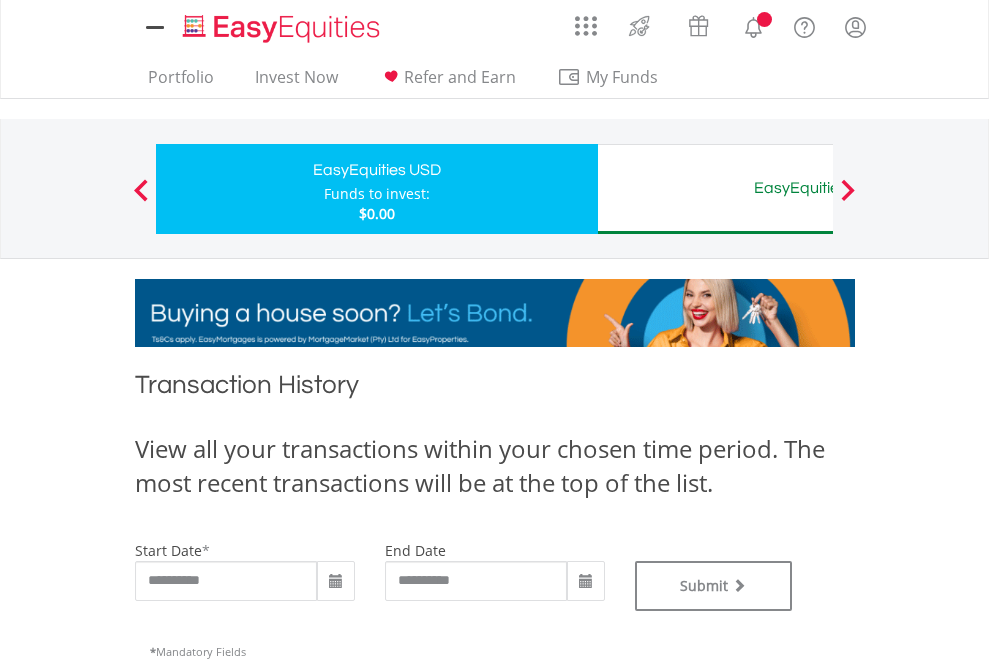 click on "EasyEquities AUD" at bounding box center (818, 188) 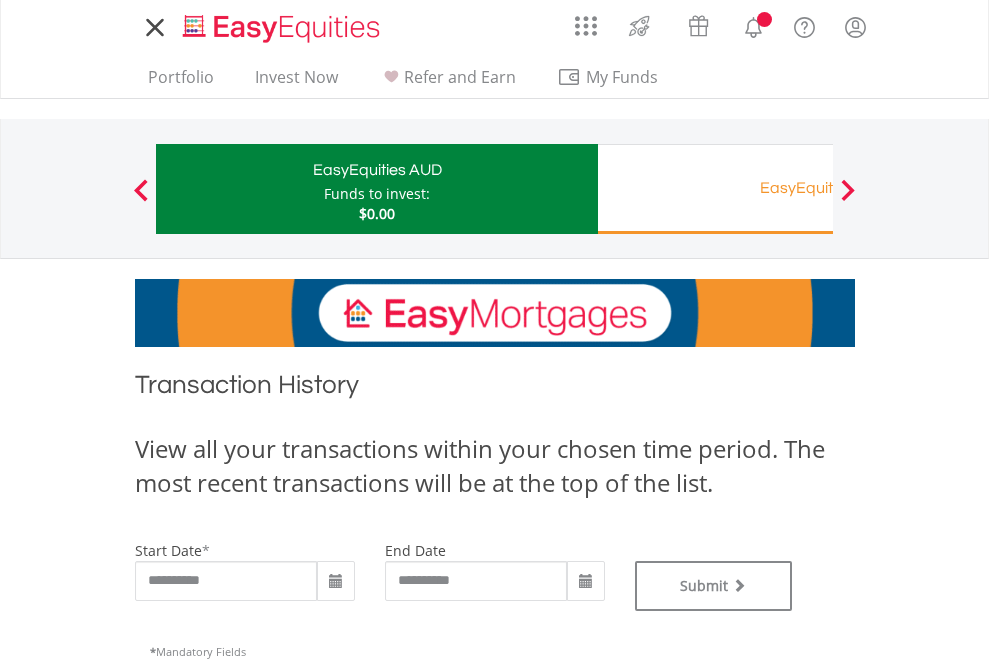 scroll, scrollTop: 0, scrollLeft: 0, axis: both 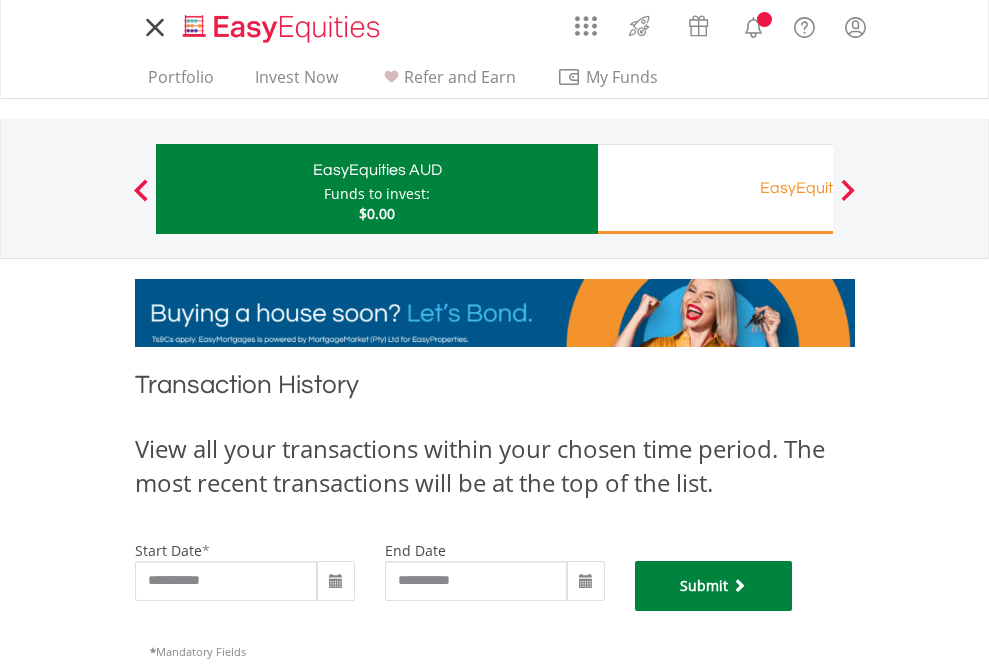 click on "Submit" at bounding box center (714, 586) 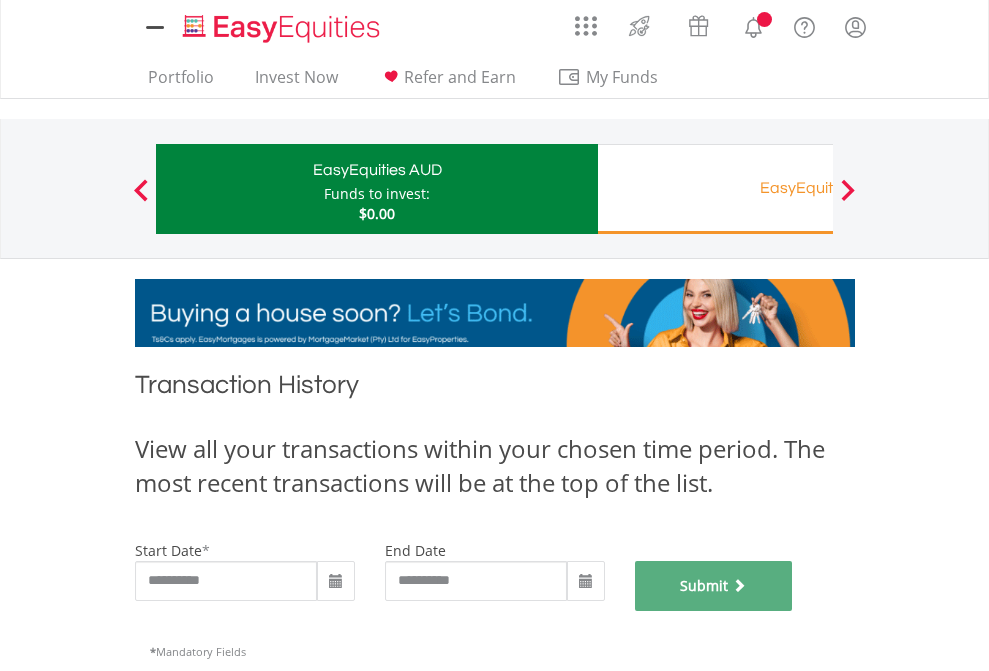 scroll, scrollTop: 811, scrollLeft: 0, axis: vertical 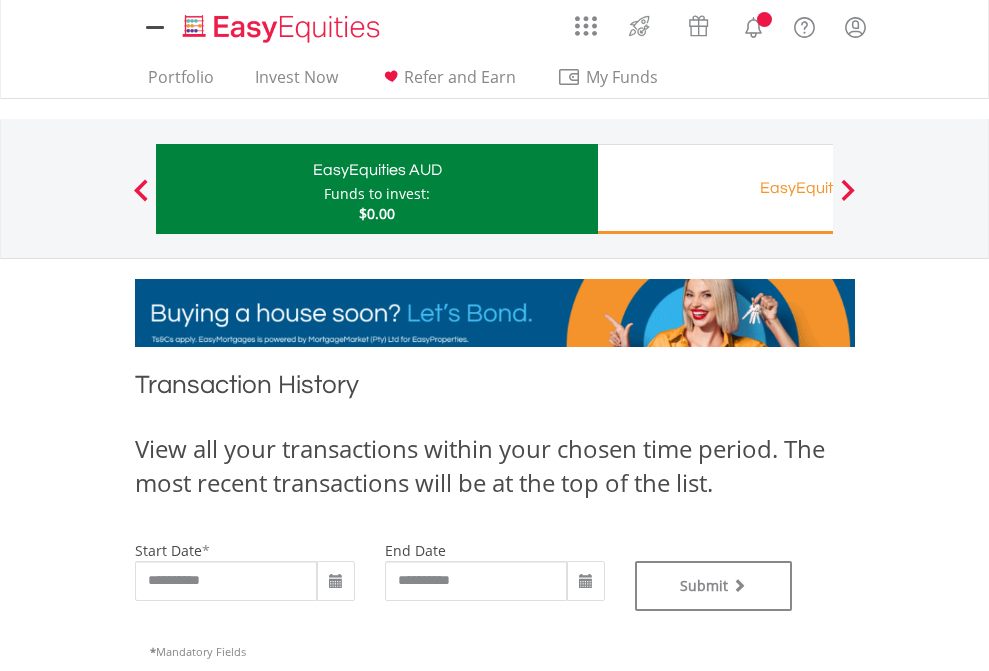 click on "EasyEquities RA" at bounding box center (818, 188) 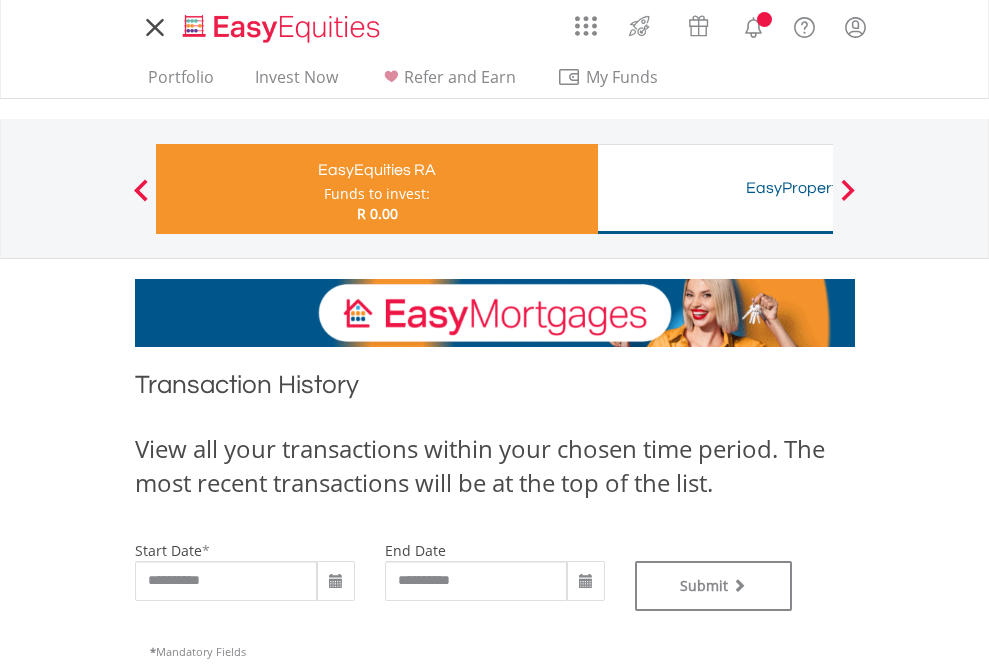 scroll, scrollTop: 0, scrollLeft: 0, axis: both 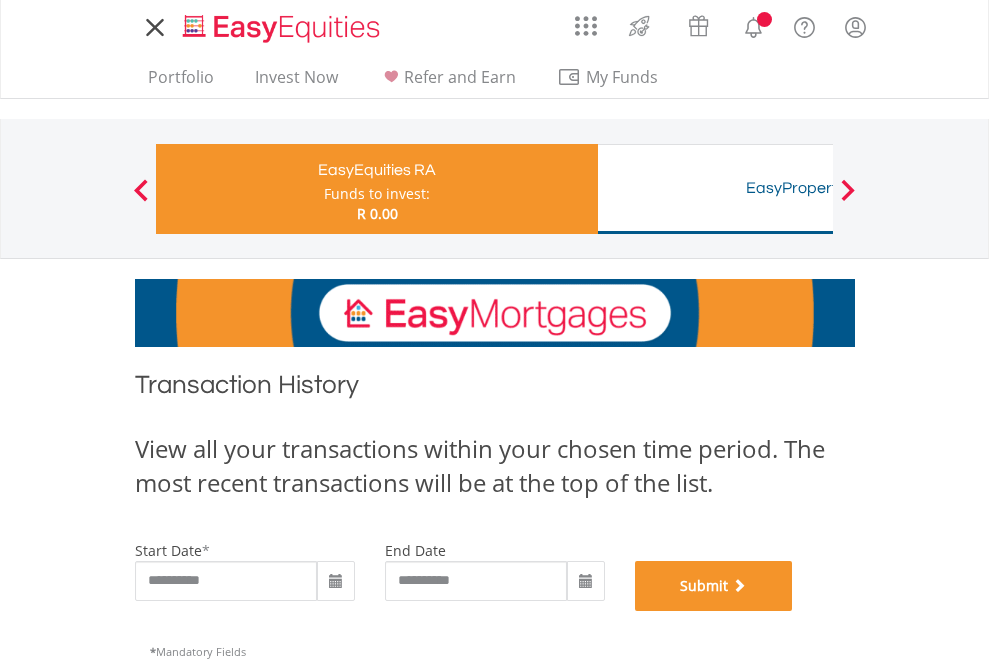 click on "Submit" at bounding box center [714, 586] 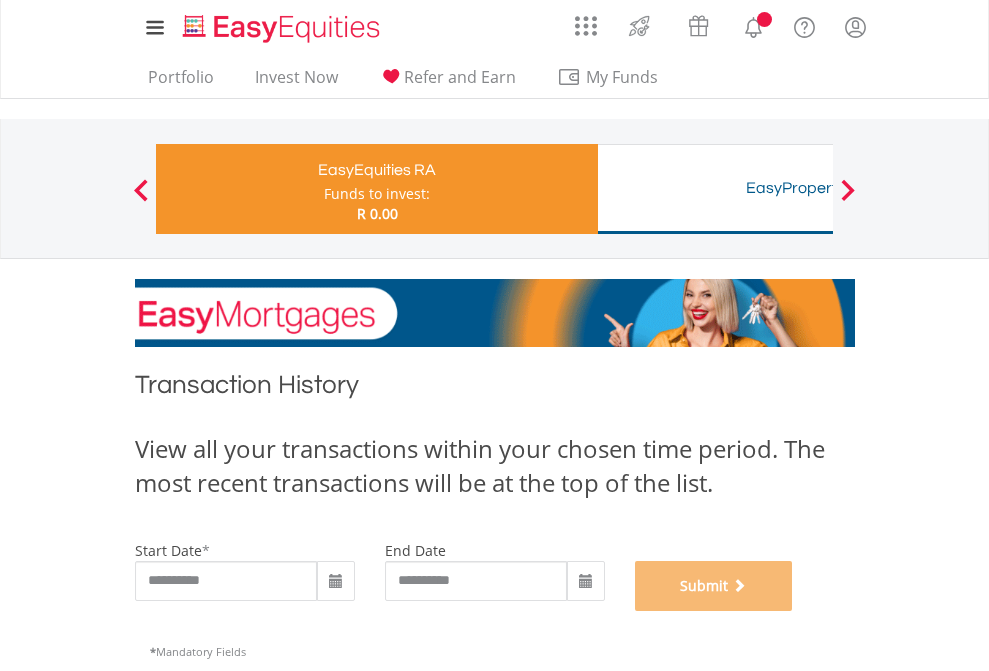 scroll, scrollTop: 811, scrollLeft: 0, axis: vertical 